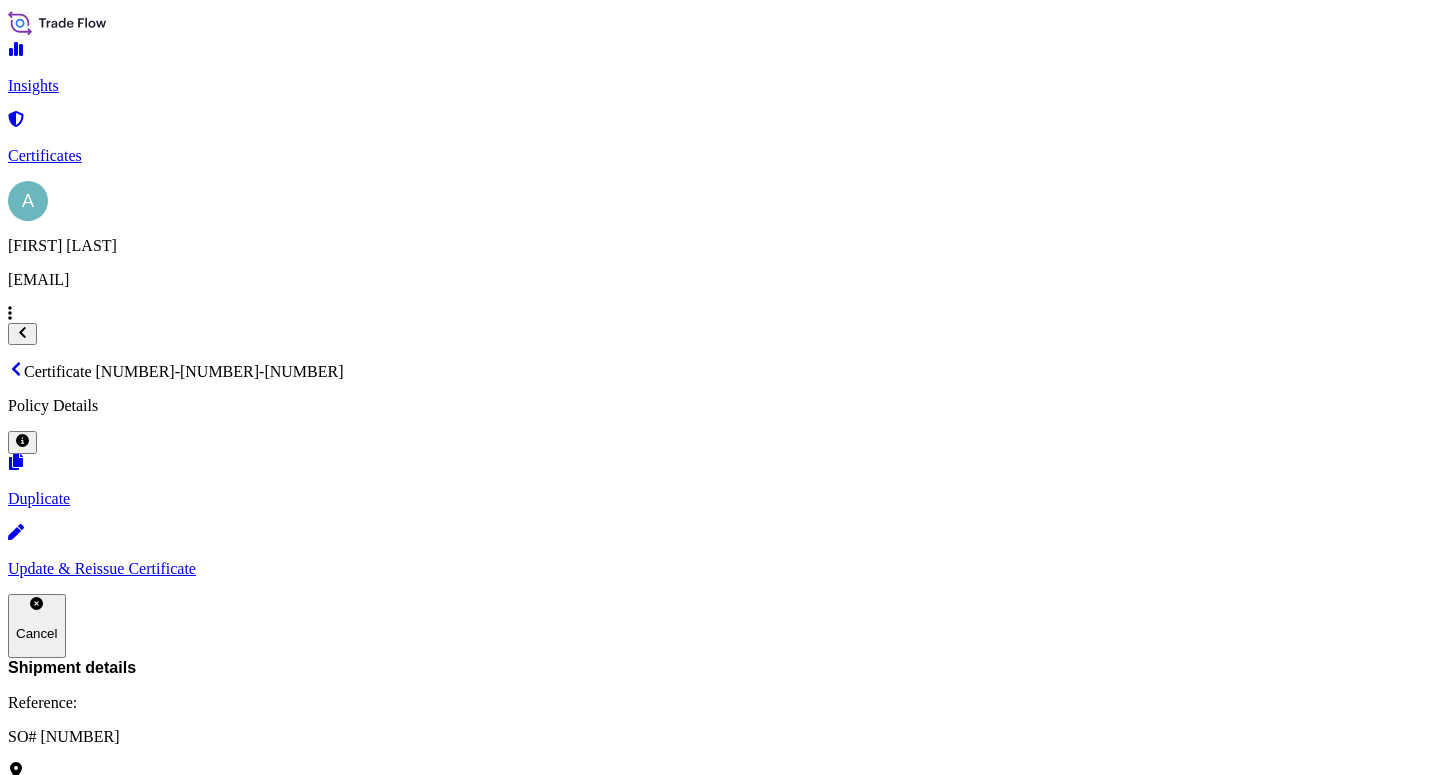scroll, scrollTop: 0, scrollLeft: 0, axis: both 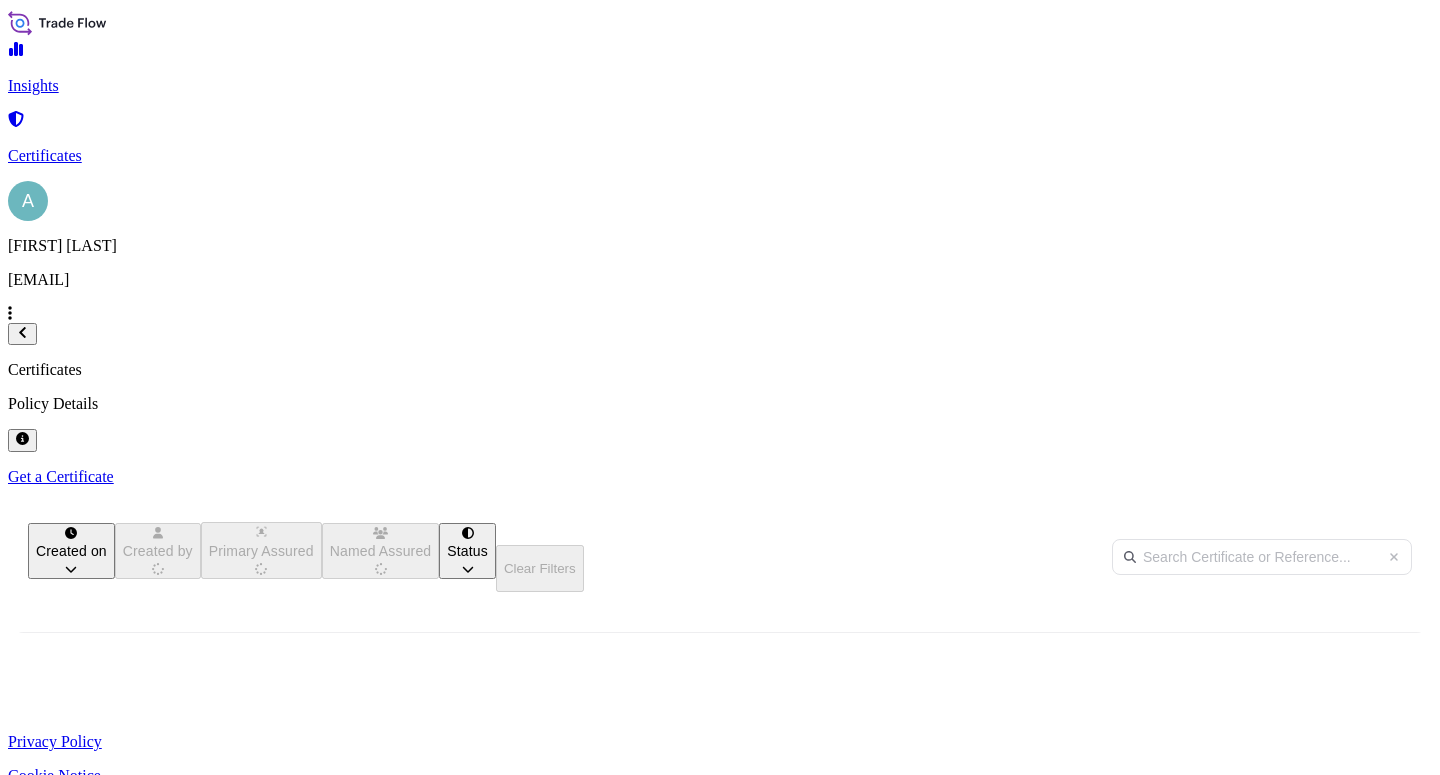 click at bounding box center (1262, 557) 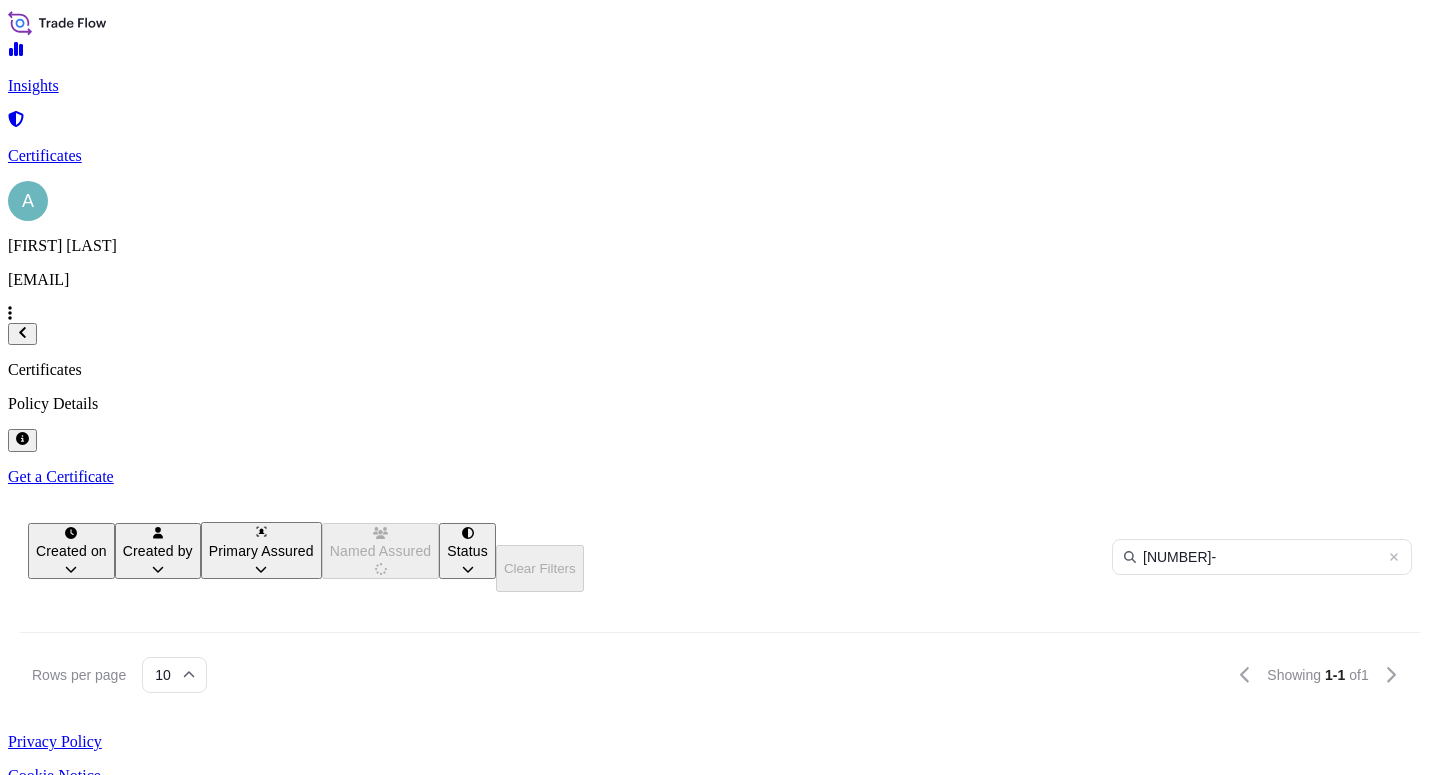 type on "[NUMBER]-" 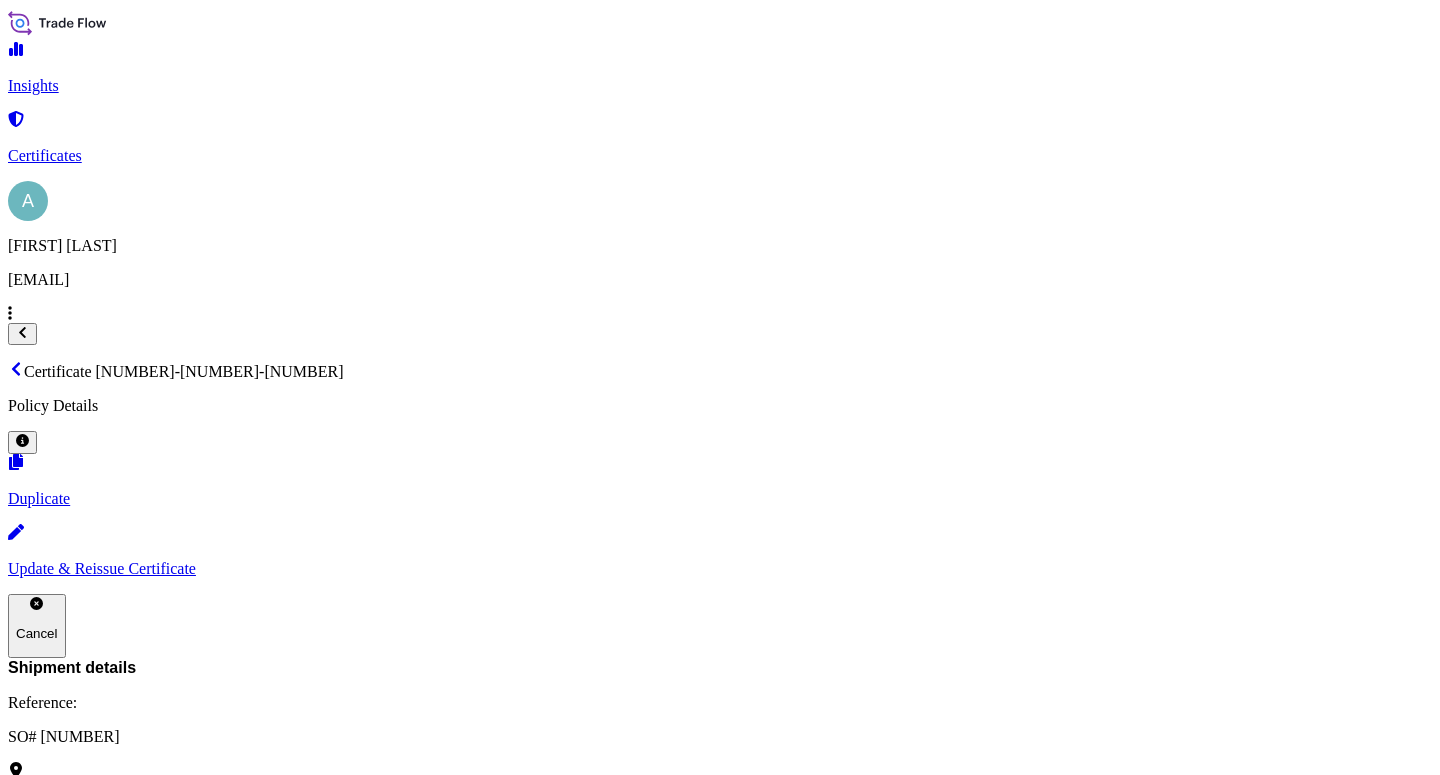 click on "Update & Reissue Certificate" at bounding box center (720, 569) 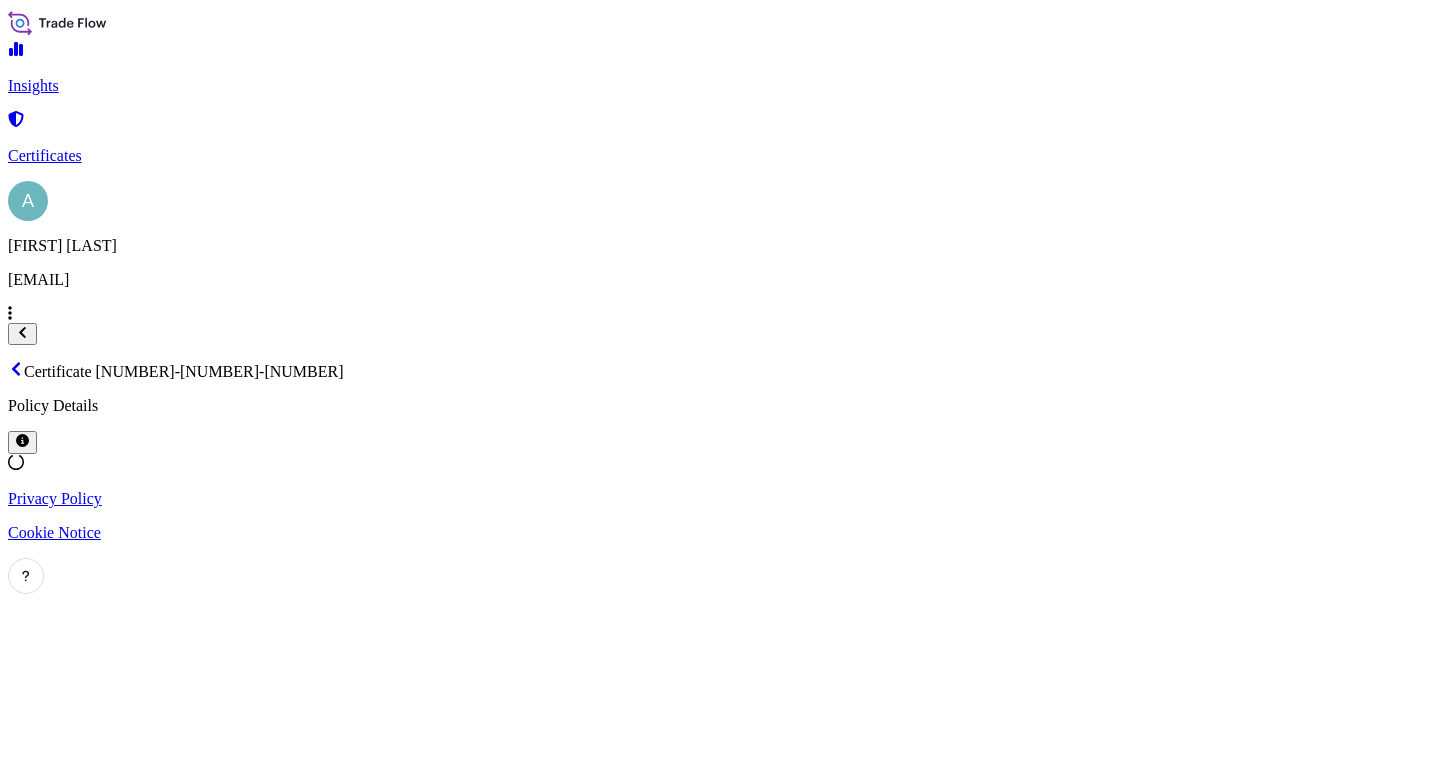 select on "Sea" 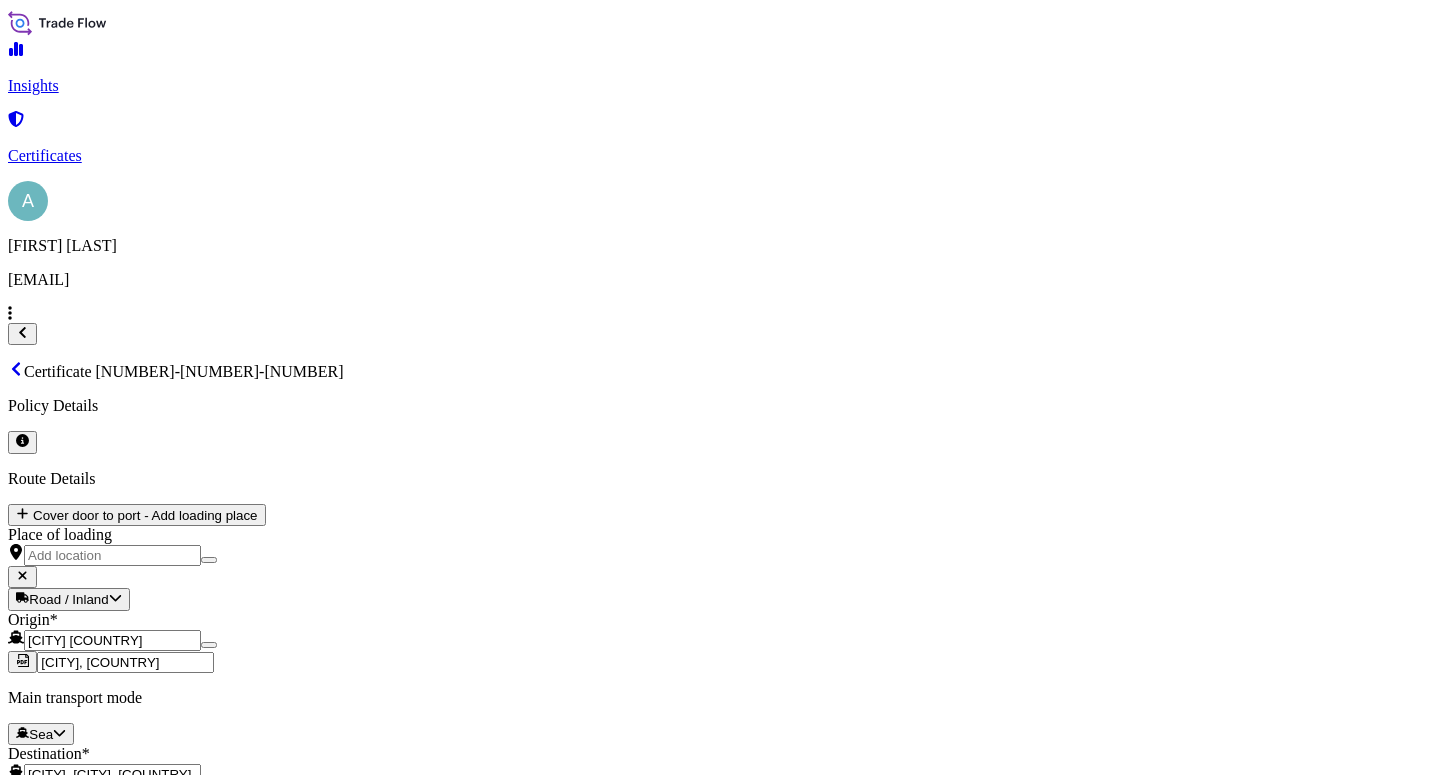 select on "32034" 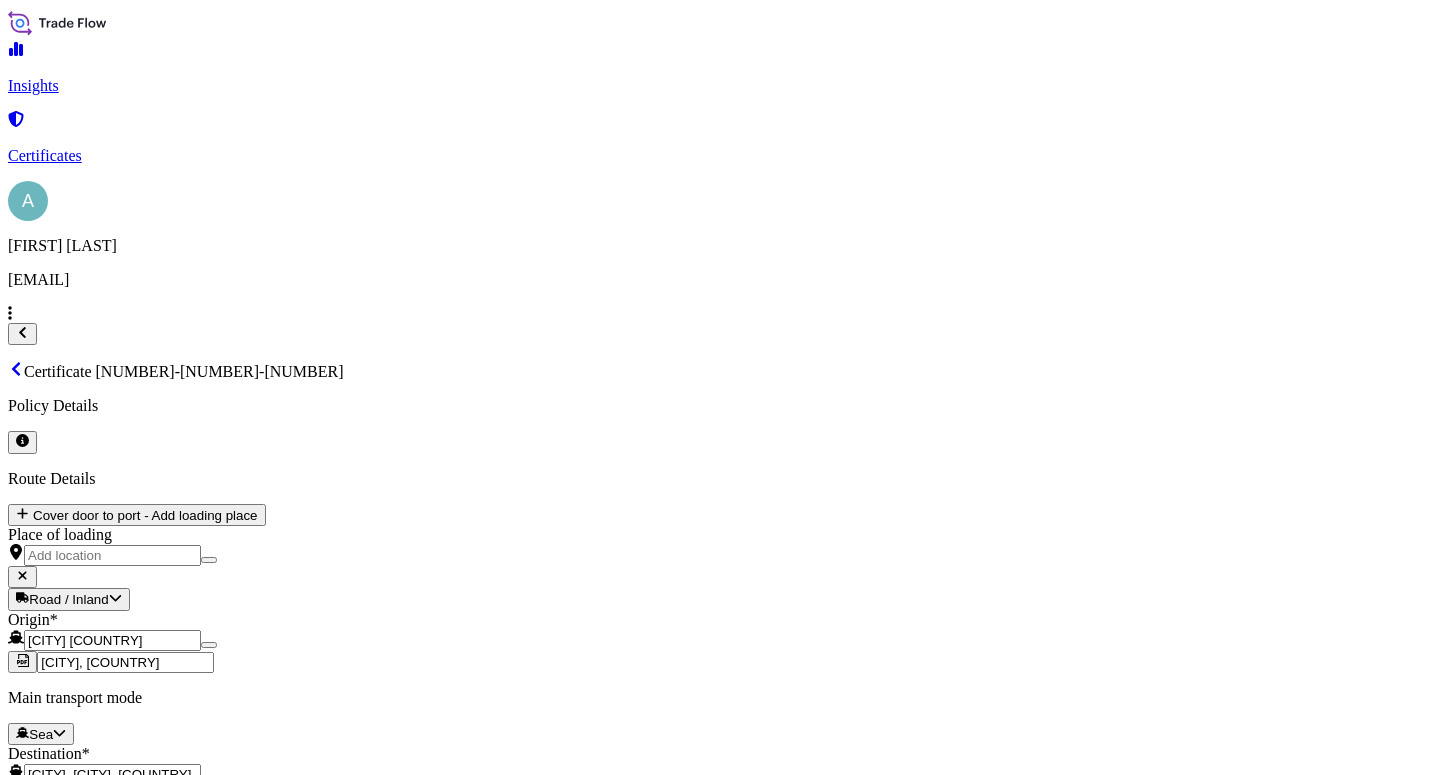click 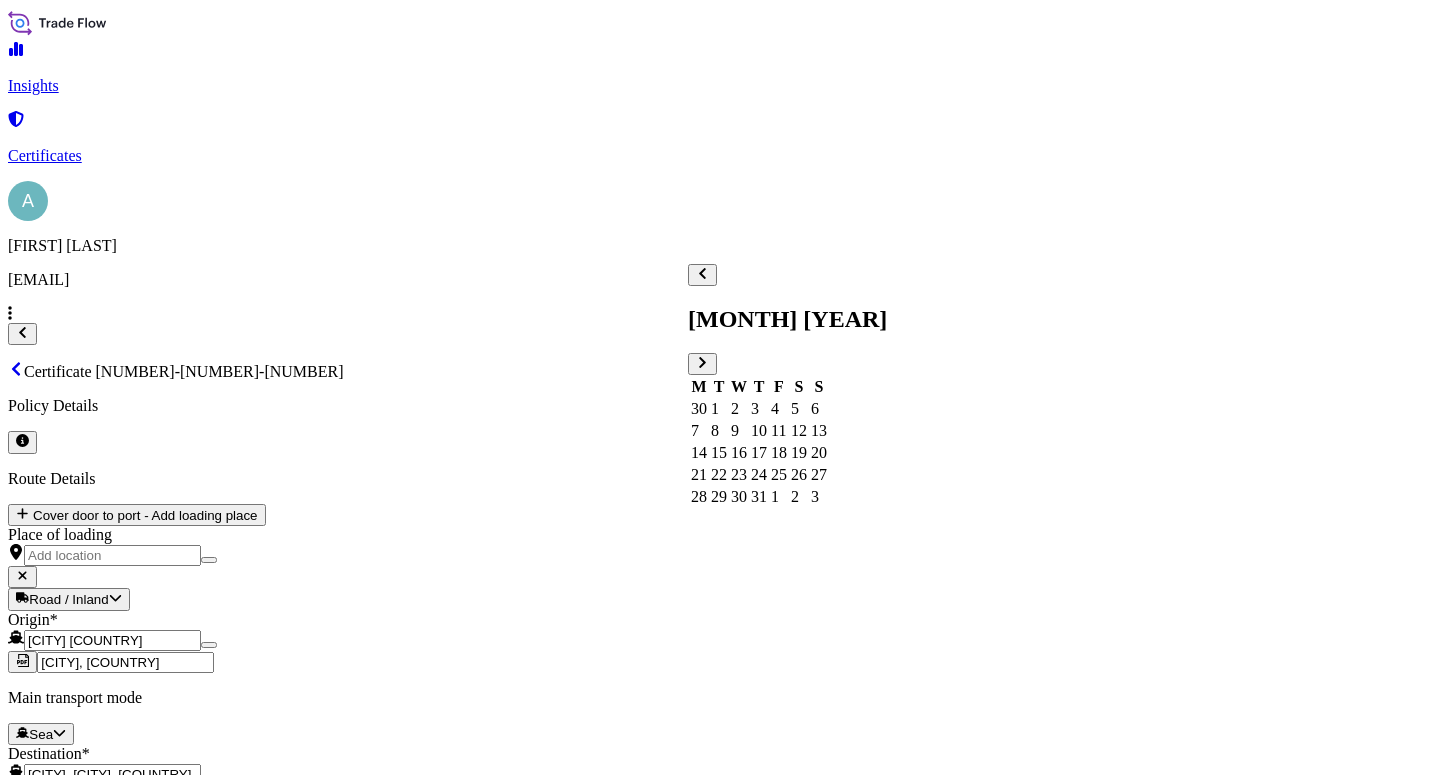 click on "9" at bounding box center (739, 431) 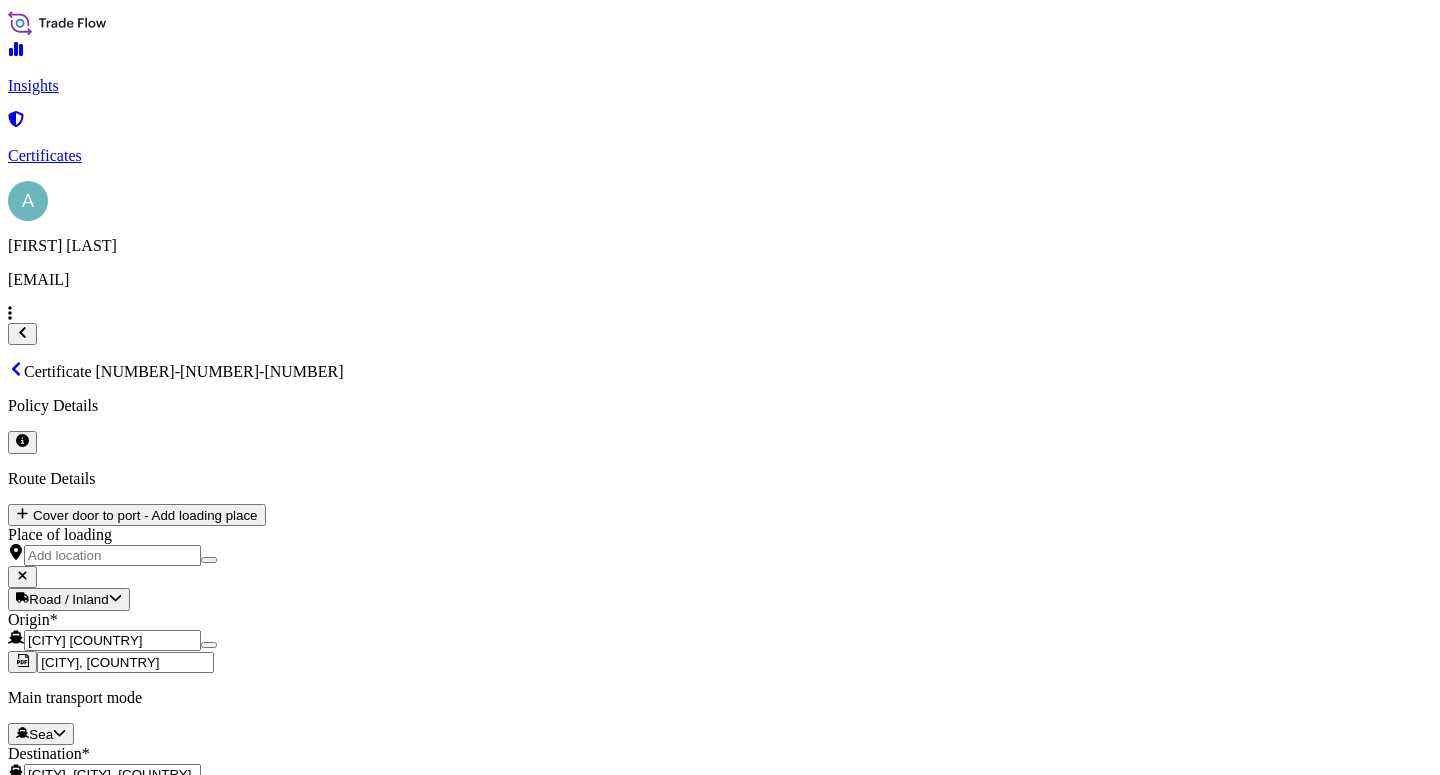 click 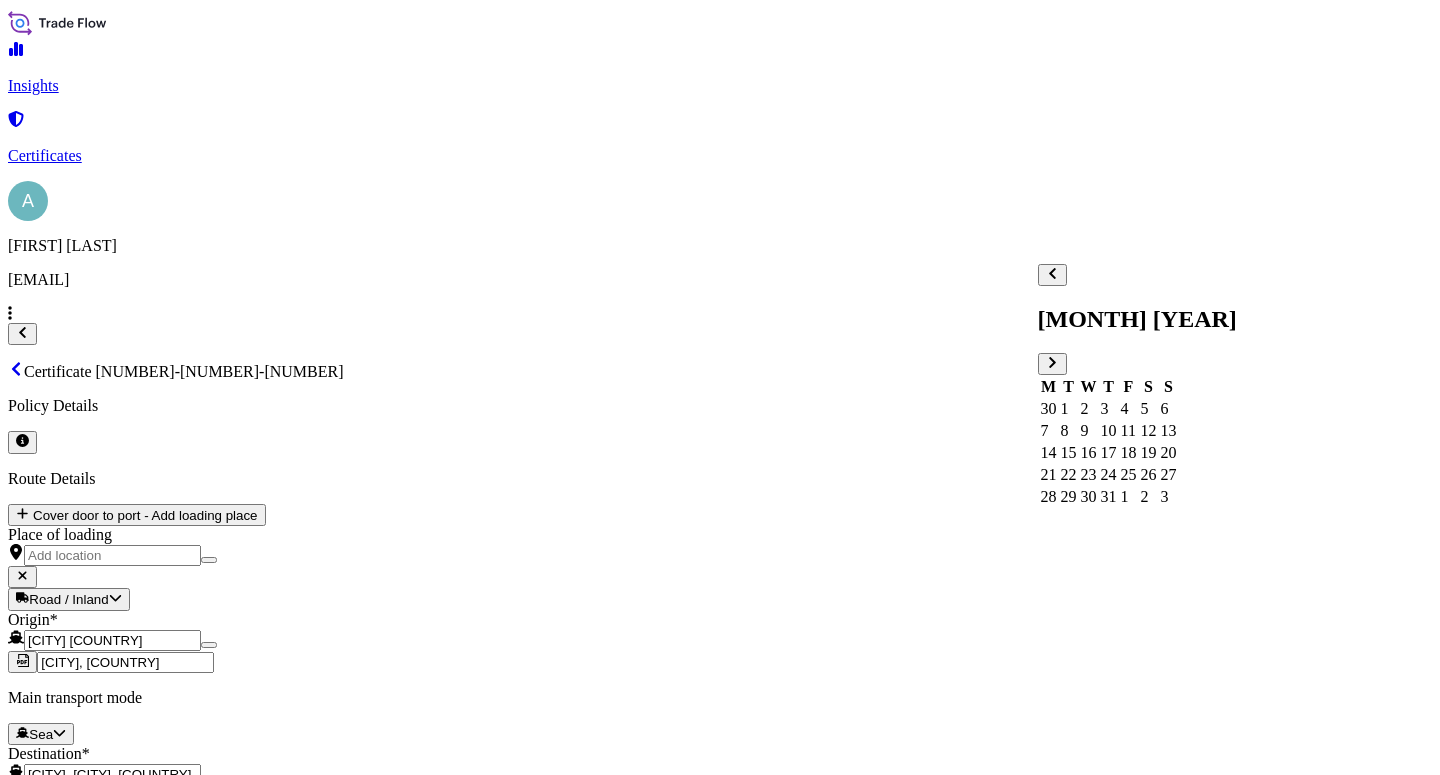 click on "10" at bounding box center (1109, 431) 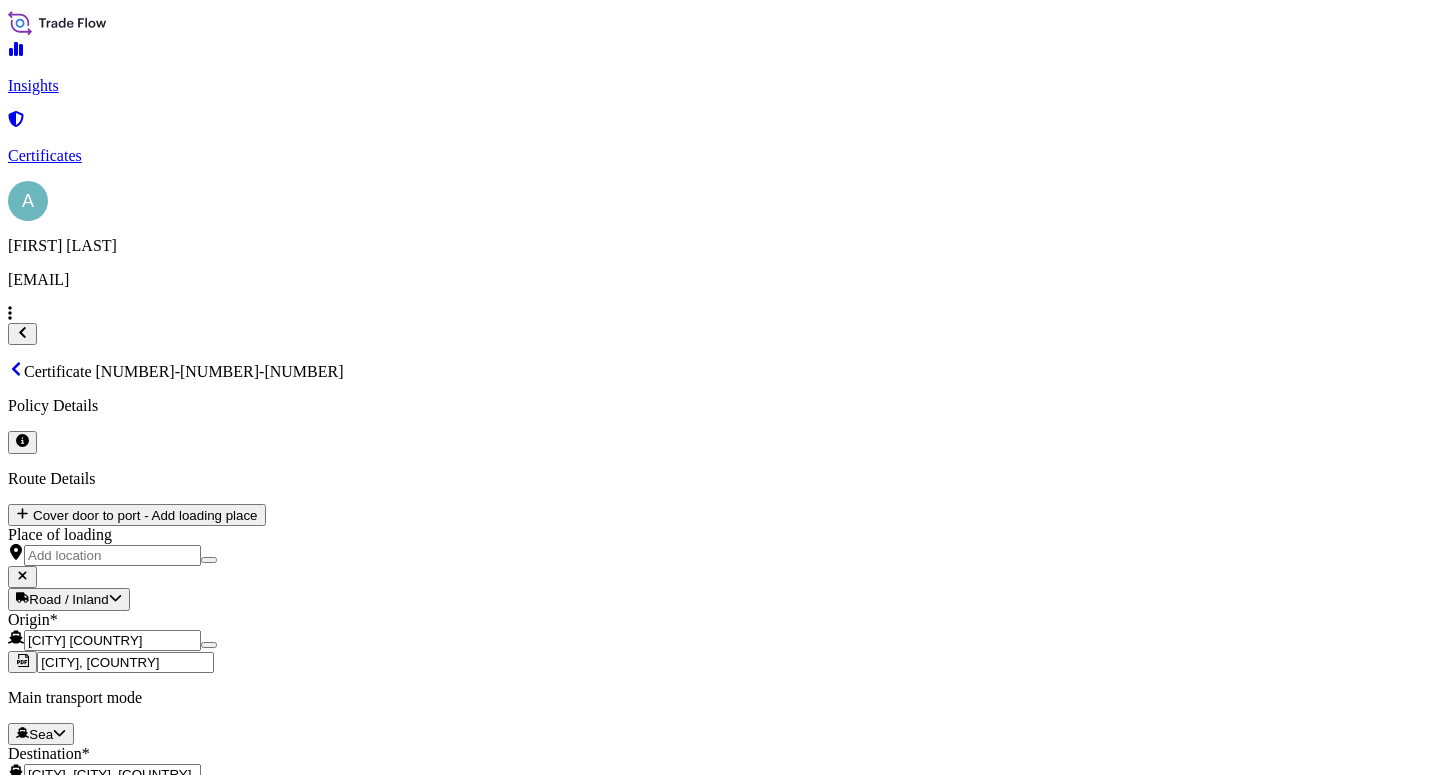 click on "Shipment Details Issue date * [DATE] Date of Departure * [DATE] Date of Arrival dd / mm / yyyy Commodity * Polymers and dry chemicals in bulk Packing Category Commercial Invoice Value    * $ USD [PRICE] Reference SO# [NUMBER] Description of Cargo * MOPLEN HP462S (25 KGS BAG, WITH PALLET) POLYPROPYLENE
QUANTITY :[QUANTITY] MTS Vessel Name APOLLON D V. 529W Marks & Numbers Letter of Credit This shipment has a letter of credit Letter of credit * LC NUMBER : [LC_NUMBER]
CLAIMS TO BE PAYABLE IN VIETNAM. COVER INSTITUTE CARGO CLAUSES (ALL RISKS).
NUMBER OF ORIGINALS ISSUED: 02 (01 ORIGINAL + 01 DUPLICATE)
Letter of credit may not exceed 12000 characters Assured Details Primary Assured * Basell Asia Pacific Limited Basell Asia Pacific Limited Named Assured Named Assured Address" at bounding box center (720, 1440) 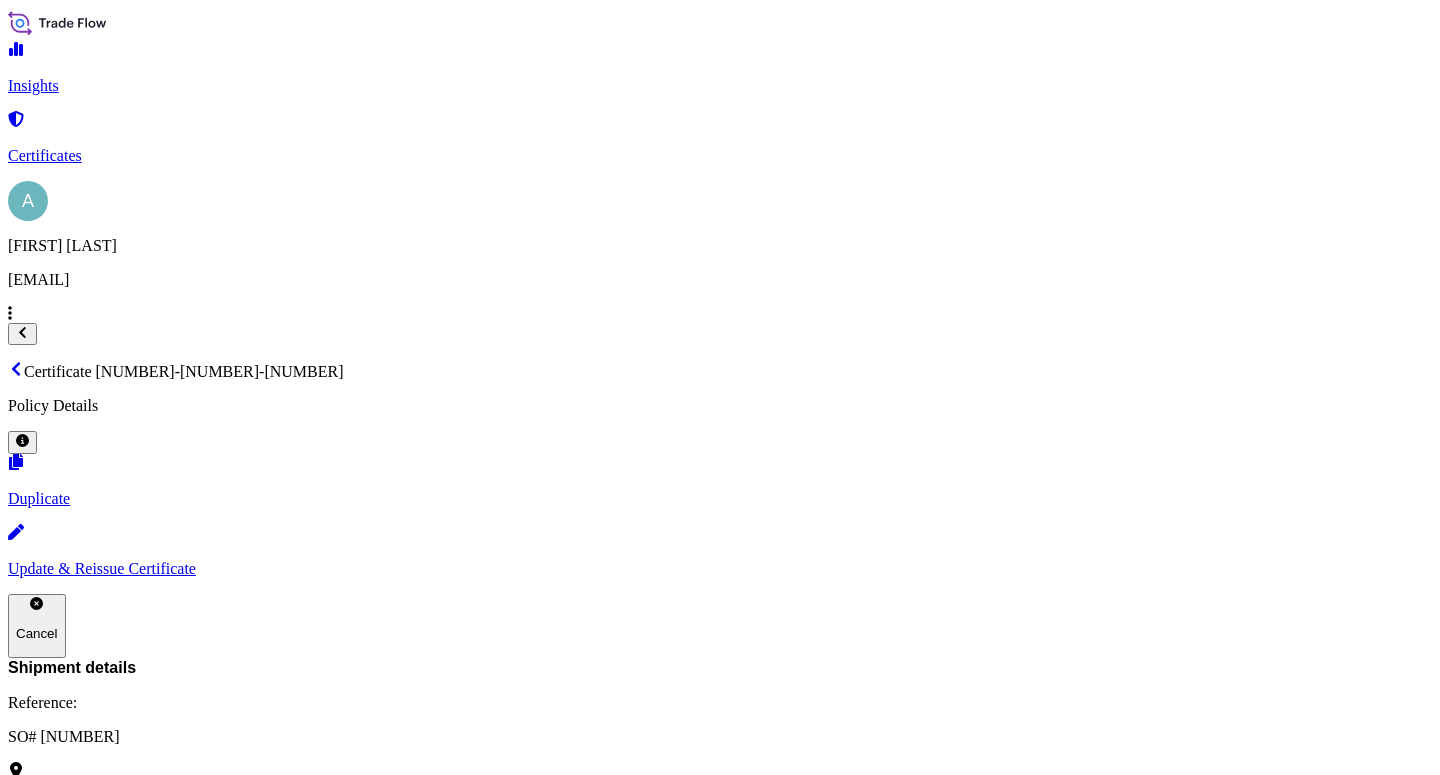 scroll, scrollTop: 554, scrollLeft: 0, axis: vertical 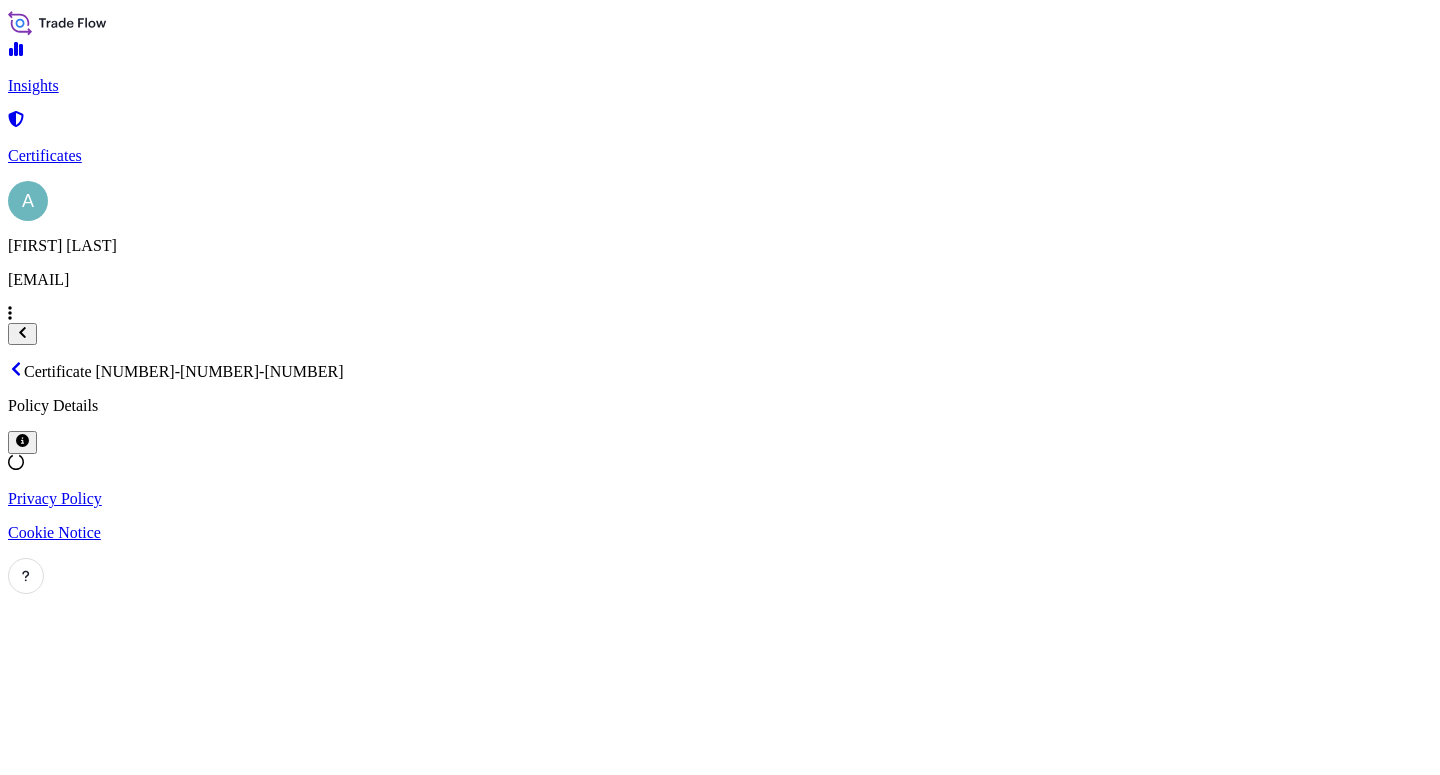 select on "Sea" 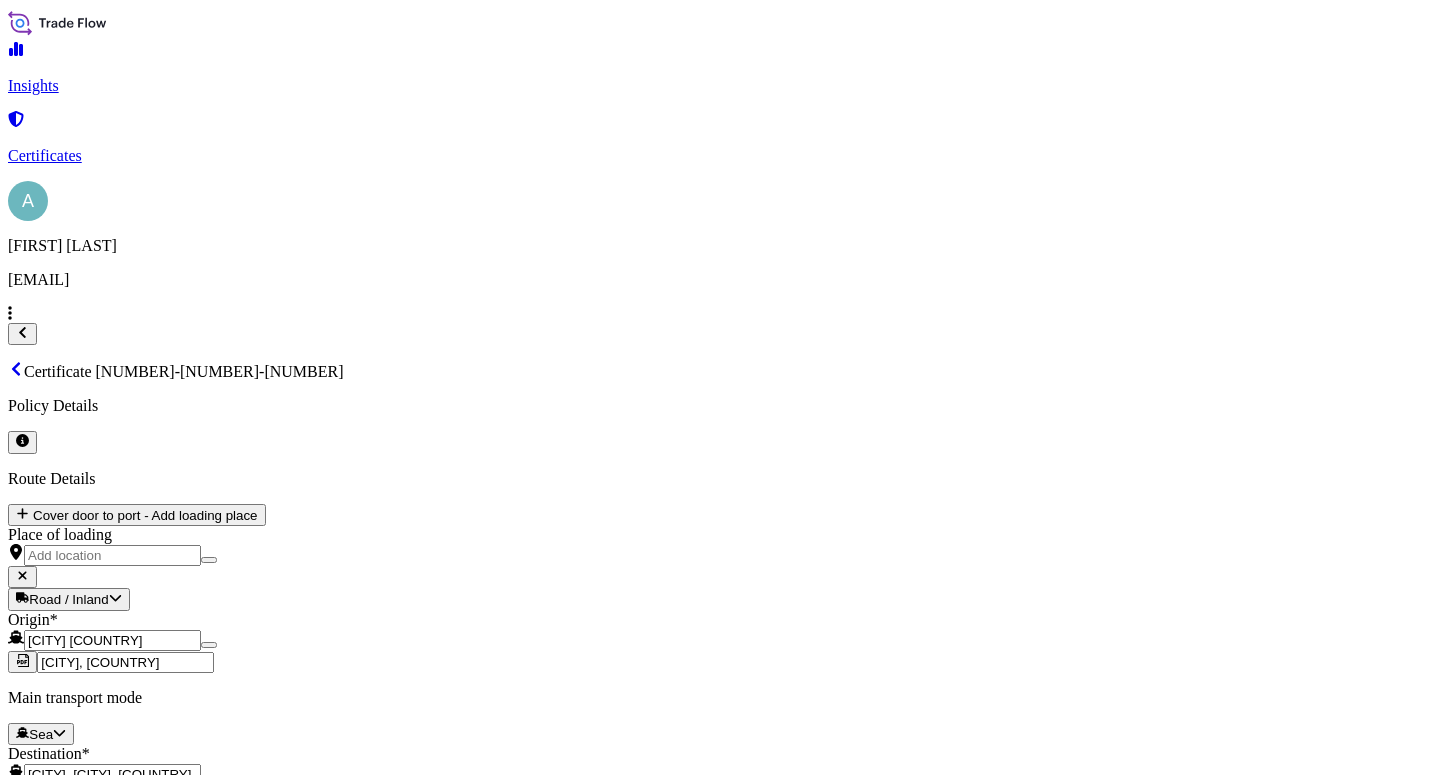 select on "32034" 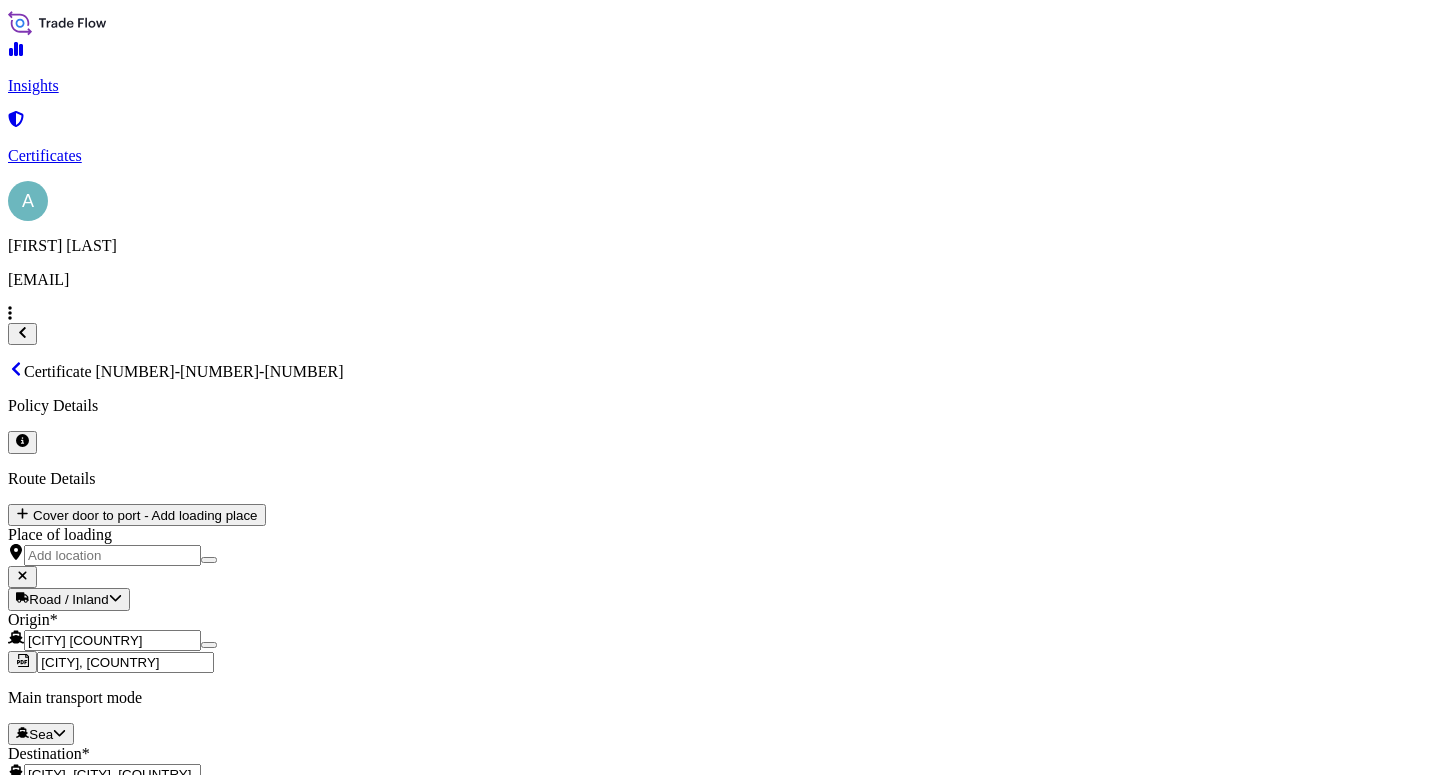 click 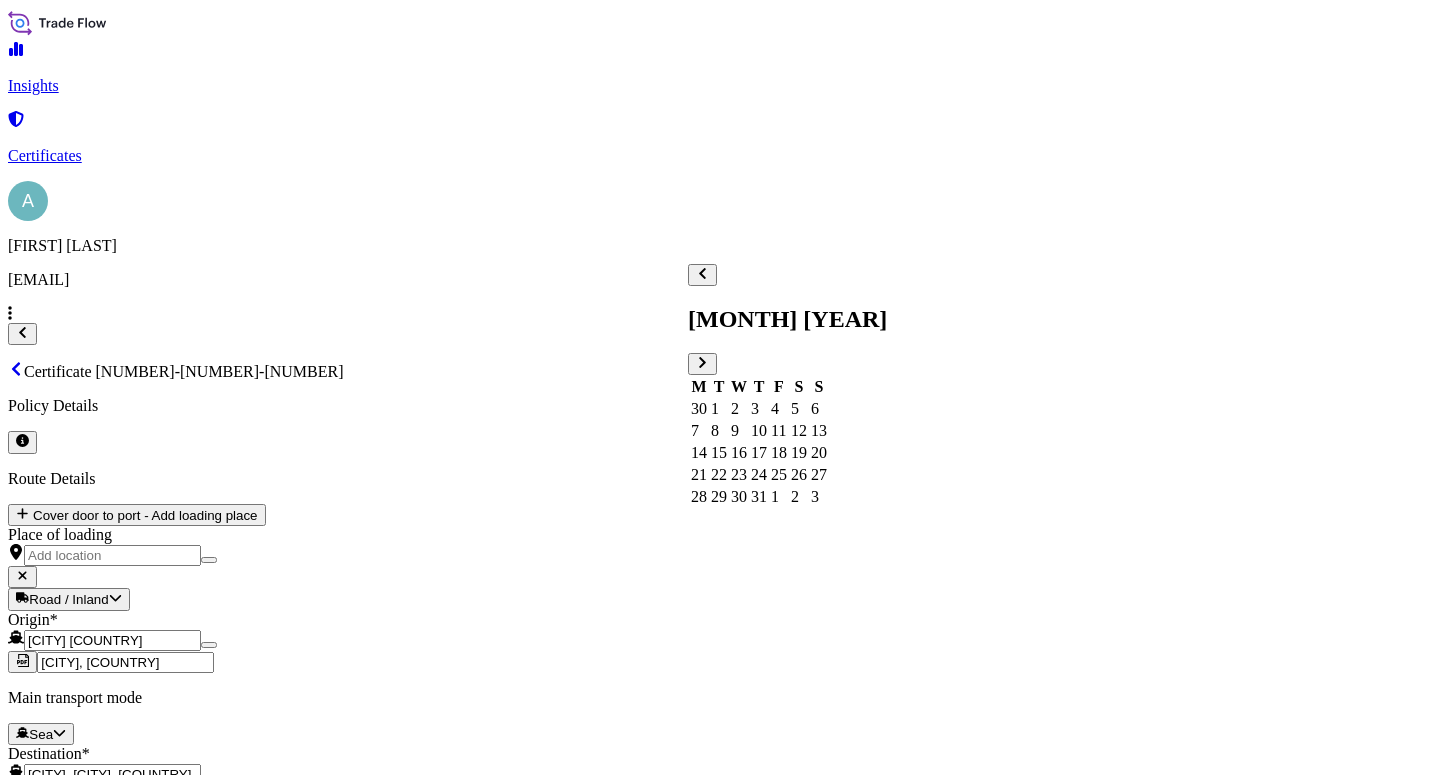 click on "7" at bounding box center [699, 431] 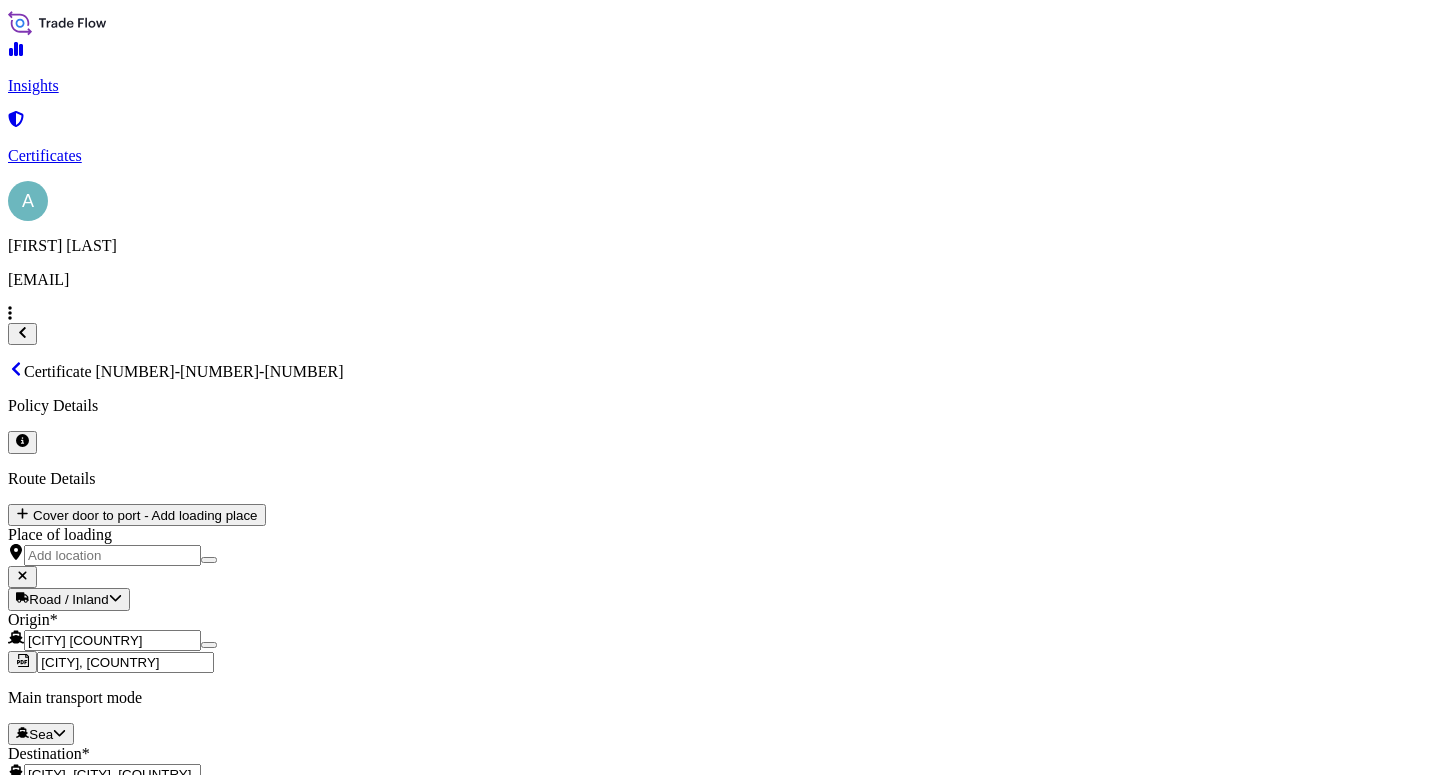 click 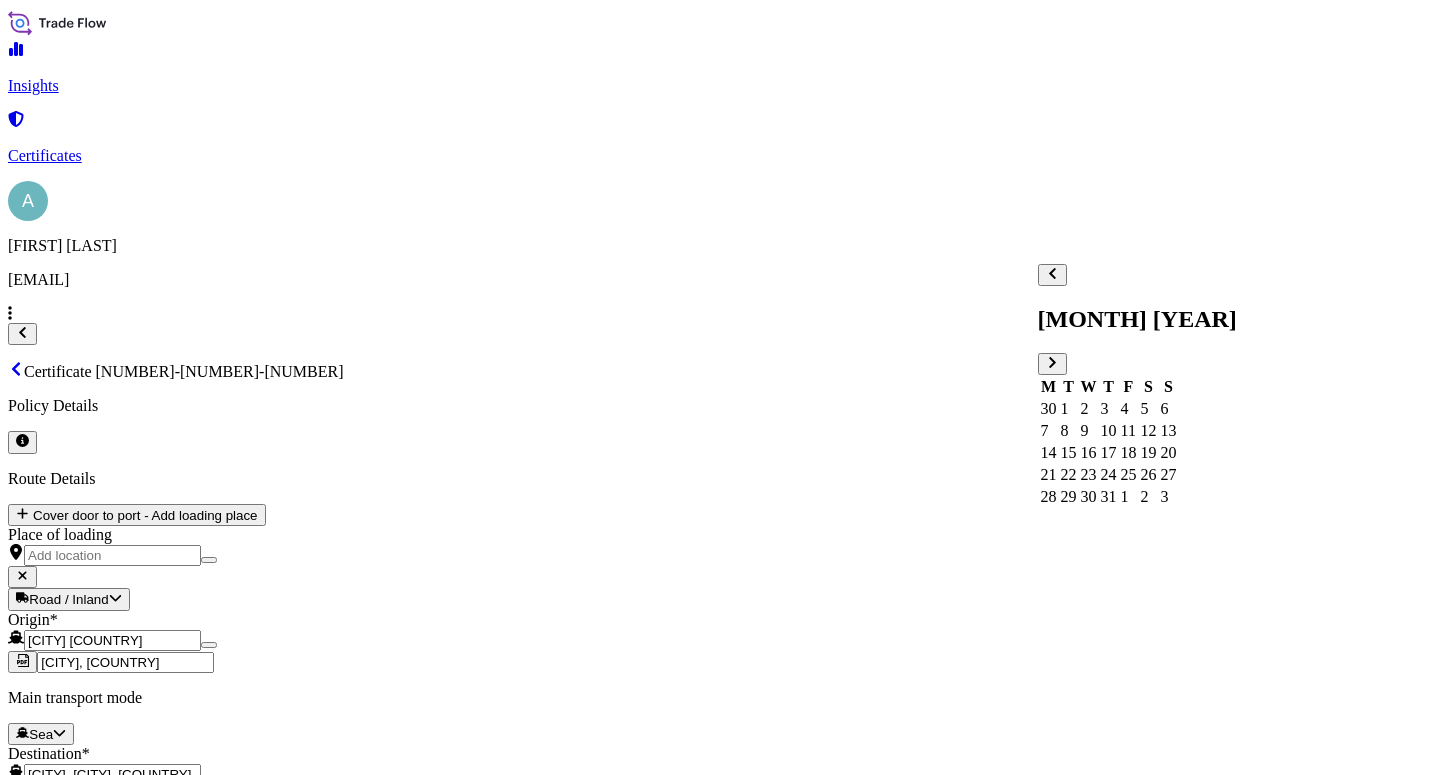 click on "8" at bounding box center [1069, 431] 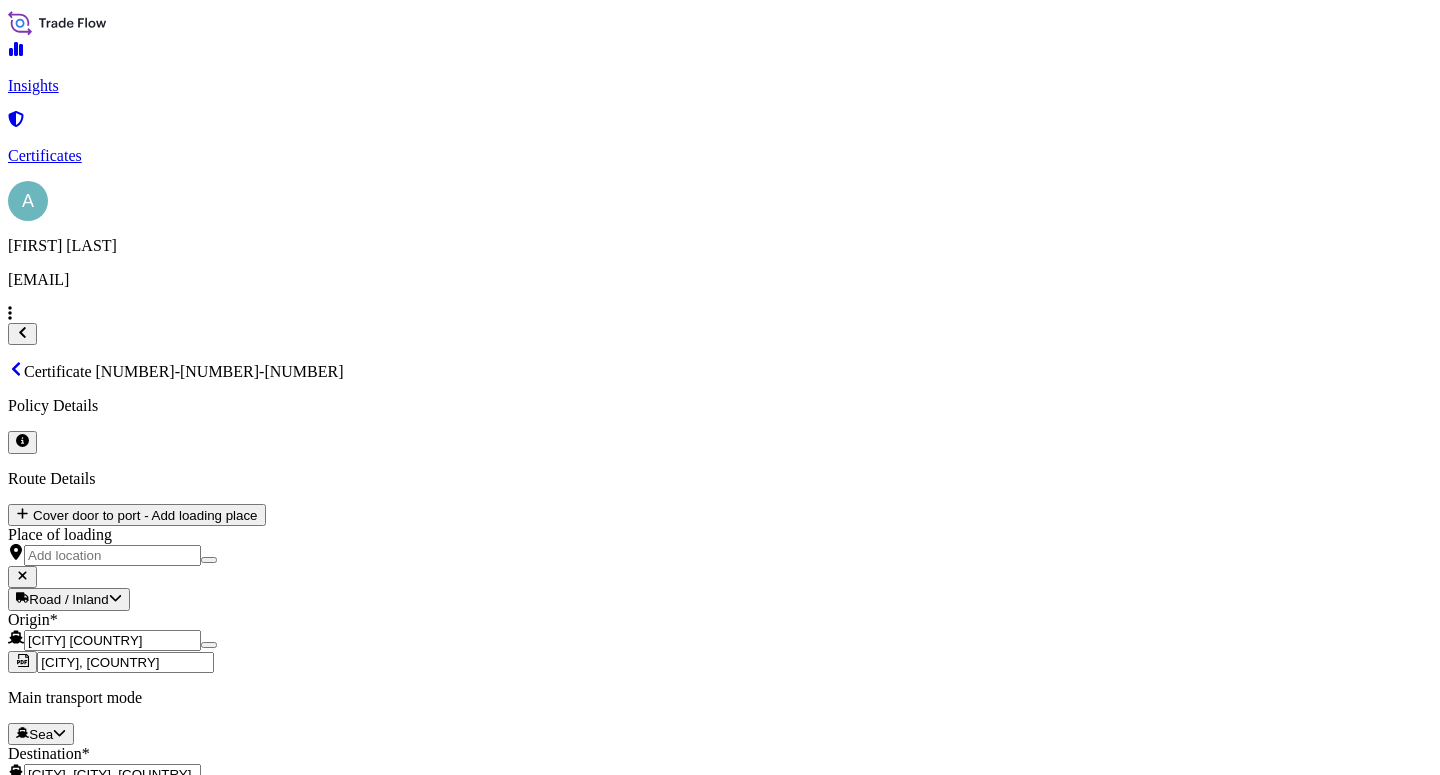 click on "Shipment Details Issue date * [DATE] Date of Departure * [DATE] Date of Arrival dd / mm / yyyy Commodity * Polymers and dry chemicals in bulk Packing Category Commercial Invoice Value    * $ USD [PRICE] Reference SO# [NUMBER] Description of Cargo * MOPLEN HP462S (25 KGS BAG, WITH PALLET) POLYPROPYLENE
QUANTITY :[QUANTITY] MTS Vessel Name APOLLON D V. 529W Marks & Numbers Letter of Credit This shipment has a letter of credit Letter of credit * LC NUMBER : [LC_NUMBER]
CLAIMS TO BE PAYABLE IN VIETNAM. COVER INSTITUTE CARGO CLAUSES (ALL RISKS).
NUMBER OF ORIGINALS ISSUED: 02 (01 ORIGINAL + 01 DUPLICATE)
Letter of credit may not exceed 12000 characters Assured Details Primary Assured * Basell Asia Pacific Limited Basell Asia Pacific Limited Named Assured Named Assured Address" at bounding box center [720, 1440] 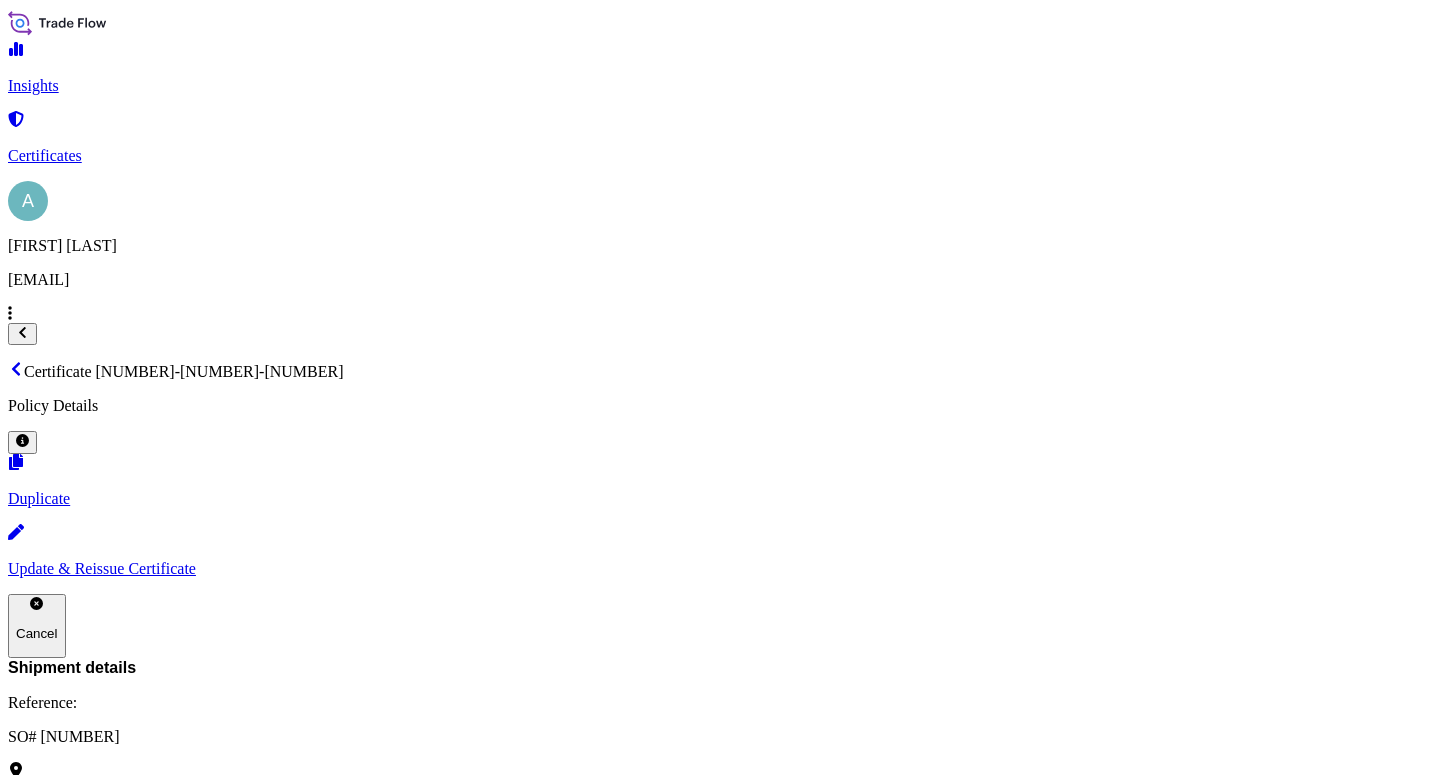click on "Certificate" at bounding box center [720, 3449] 